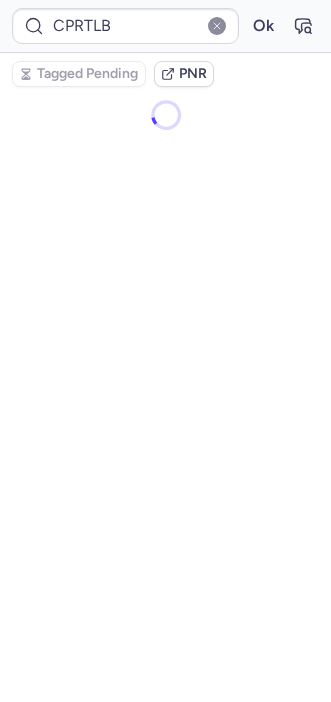 scroll, scrollTop: 0, scrollLeft: 0, axis: both 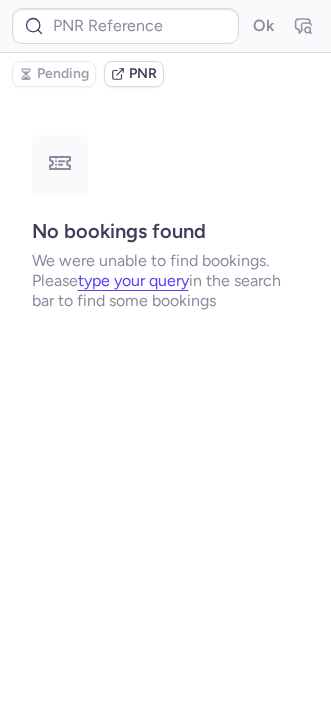 type on "CPJNNZ" 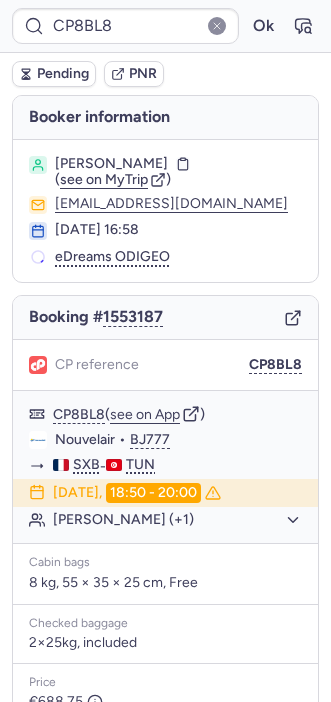 type on "0C3QNY" 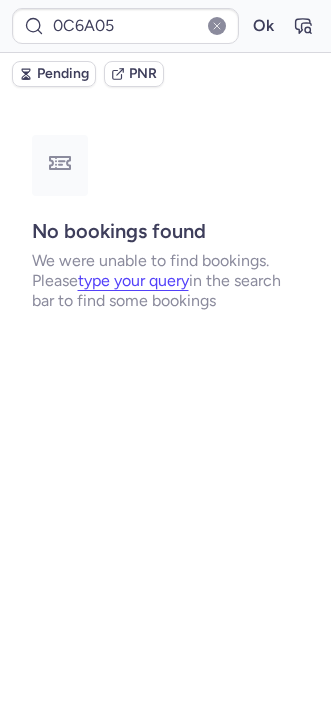 type on "0BW1ML" 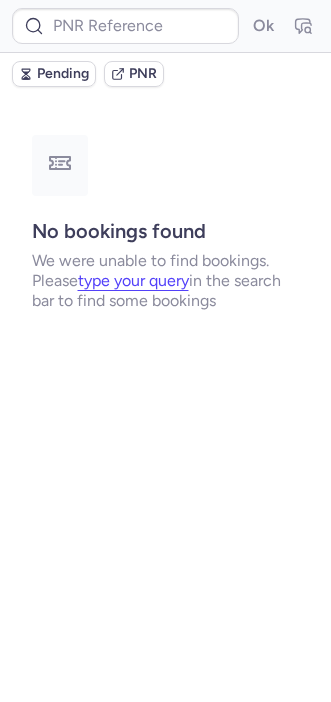 type on "CP2PWH" 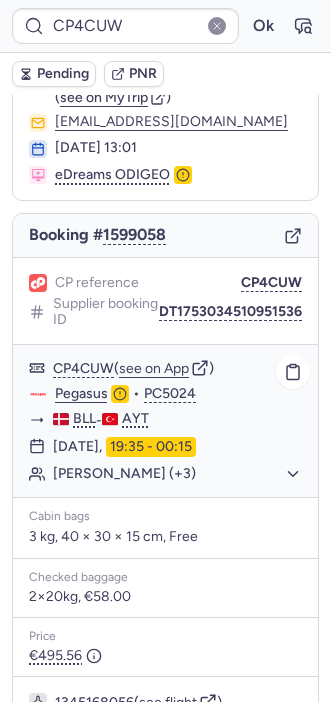 scroll, scrollTop: 88, scrollLeft: 0, axis: vertical 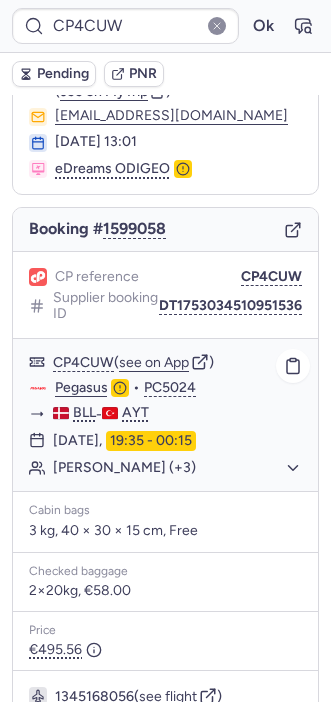 click on "[PERSON_NAME] (+3)" 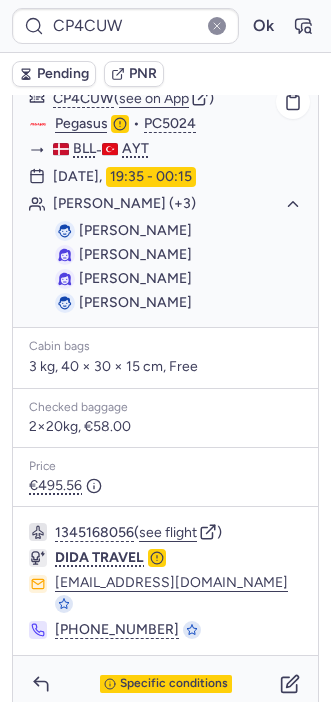 scroll, scrollTop: 0, scrollLeft: 0, axis: both 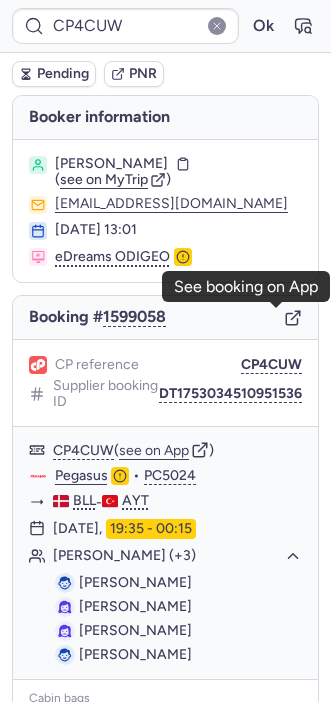 click 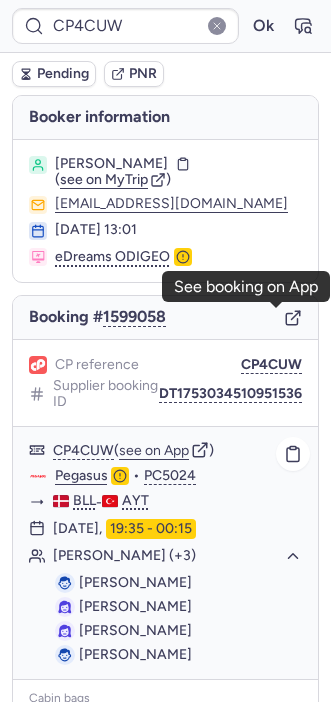 scroll, scrollTop: 352, scrollLeft: 0, axis: vertical 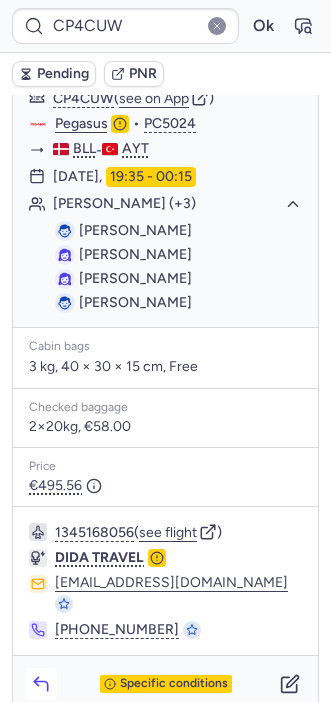 click 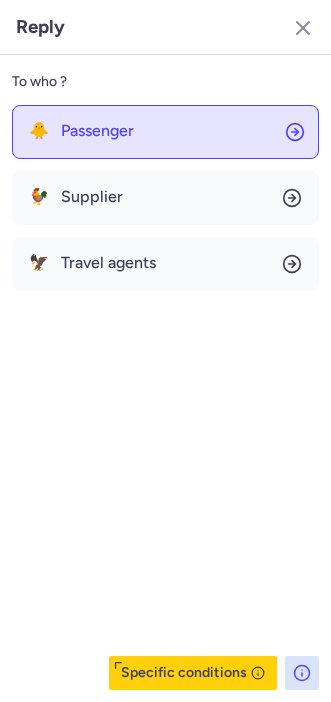 click on "Passenger" at bounding box center [97, 131] 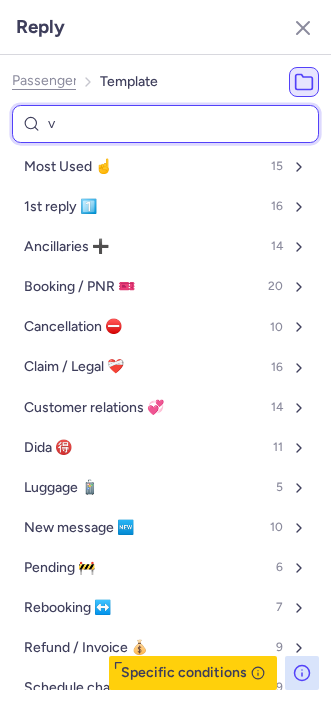 type on "vo" 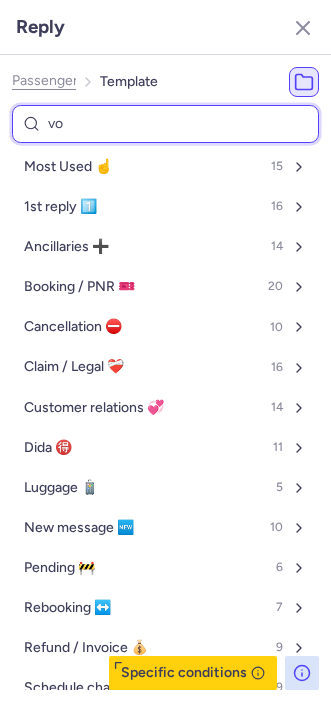 select on "en" 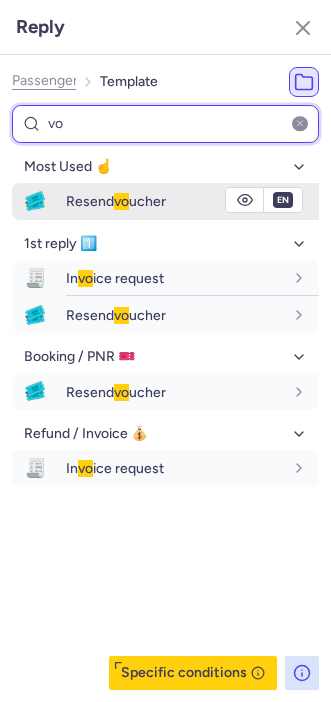 type on "vo" 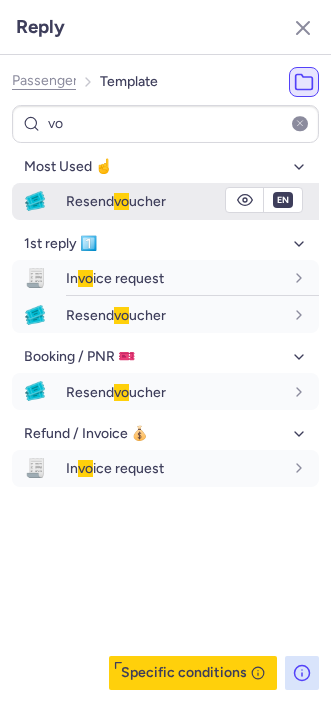 click on "Resend  vo ucher" at bounding box center [116, 201] 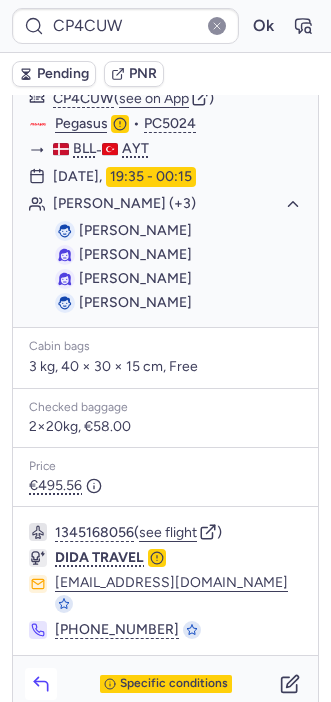 click 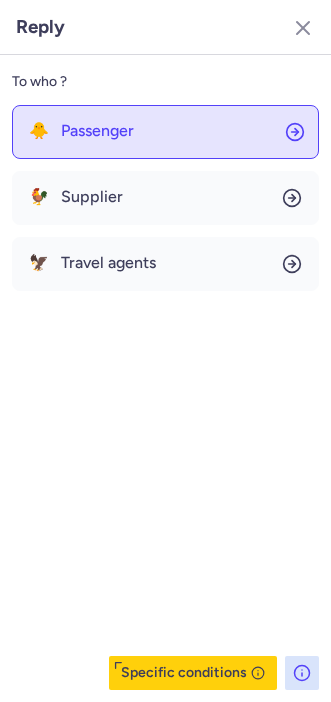 click on "Passenger" at bounding box center [97, 131] 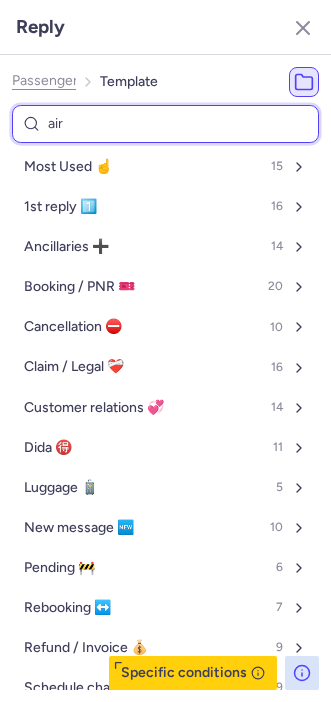 type on "airl" 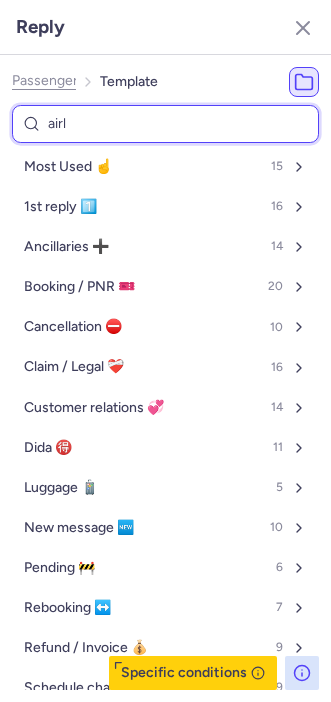 select on "en" 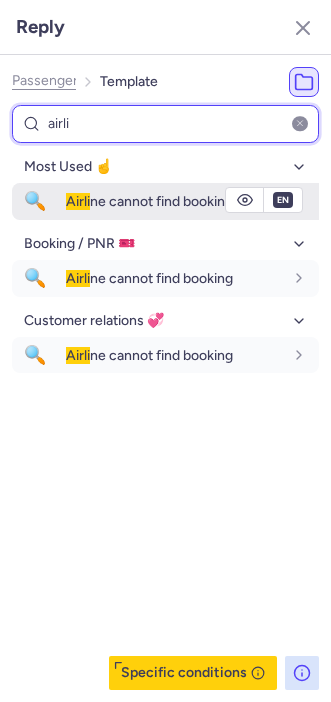 type on "airli" 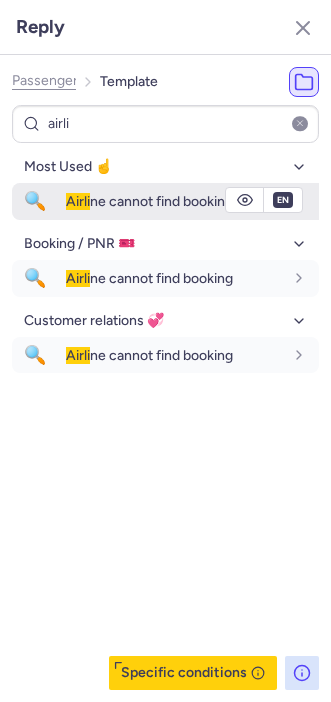 click on "Airli ne cannot find booking" at bounding box center [192, 201] 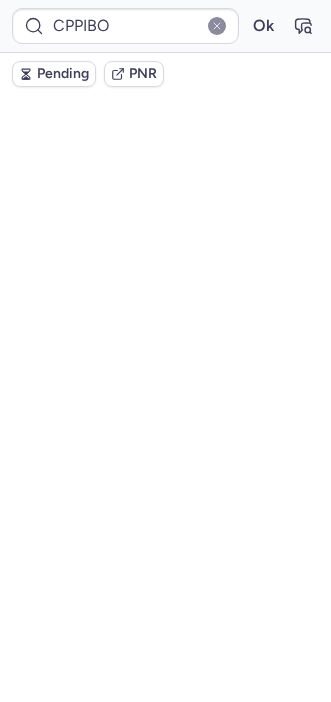 scroll, scrollTop: 40, scrollLeft: 0, axis: vertical 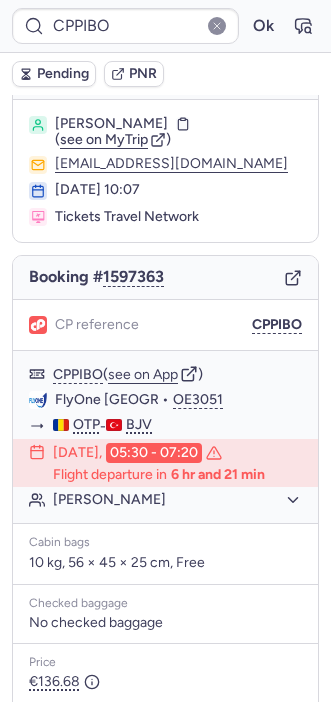 type on "CP8BL8" 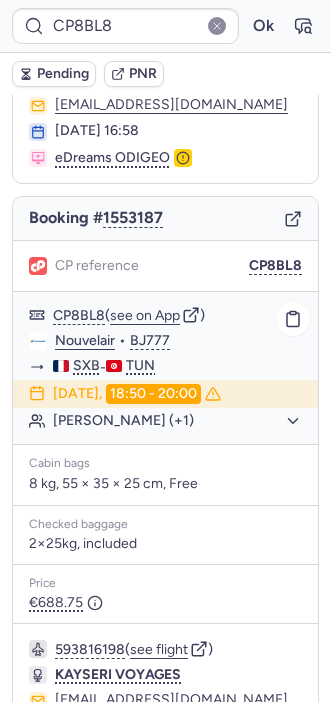 scroll, scrollTop: 96, scrollLeft: 0, axis: vertical 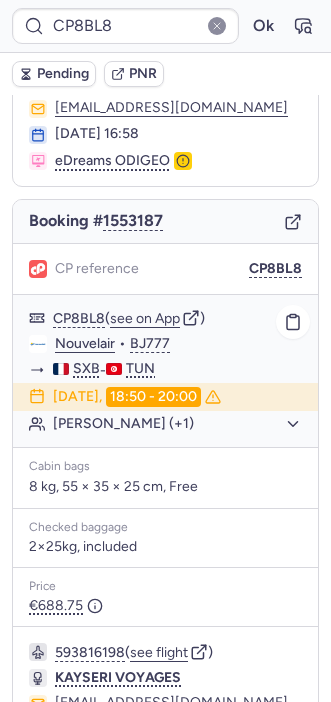 click on "[PERSON_NAME] (+1)" 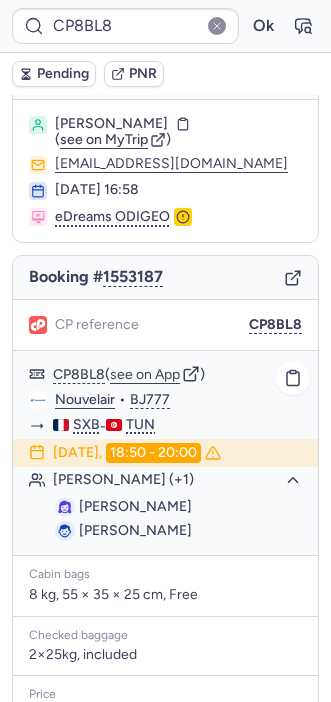 scroll, scrollTop: 40, scrollLeft: 0, axis: vertical 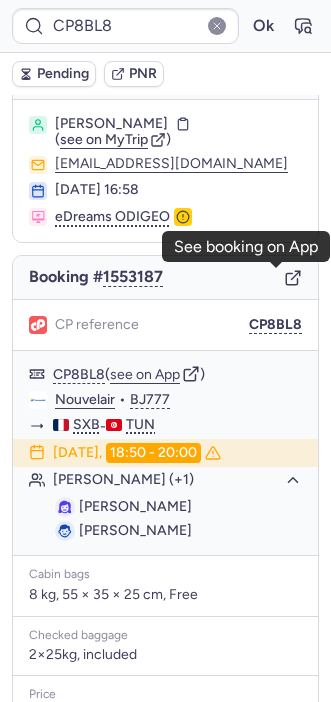 click 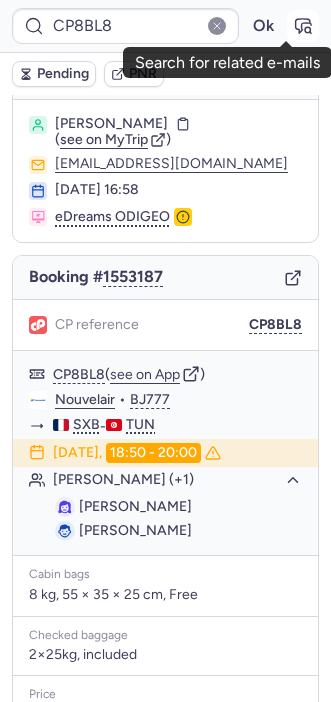 click 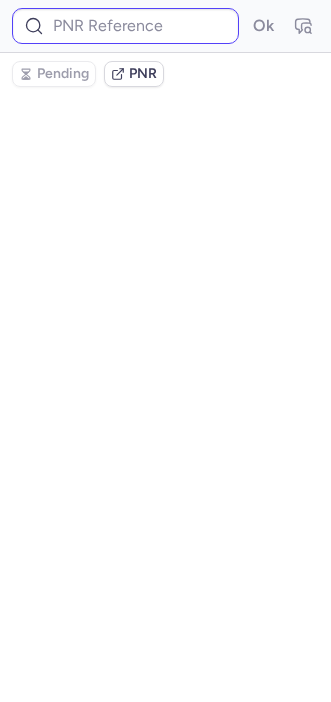 scroll, scrollTop: 0, scrollLeft: 0, axis: both 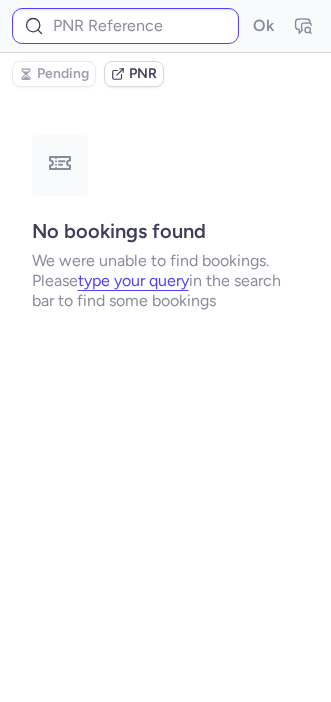 type on "CP8BL8" 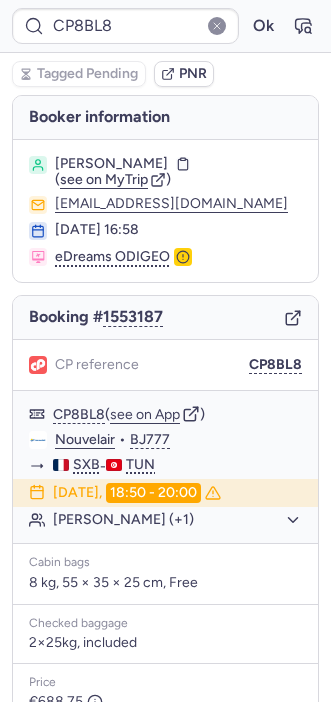 scroll, scrollTop: 282, scrollLeft: 0, axis: vertical 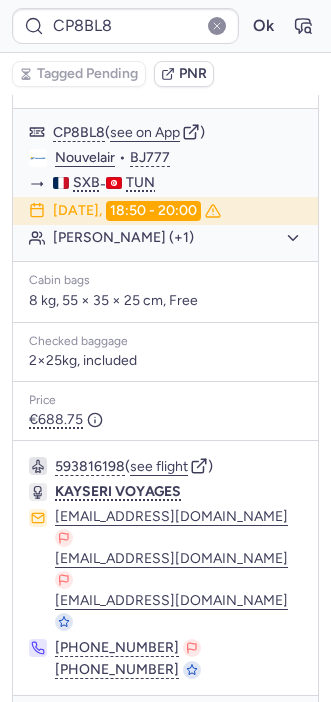 click 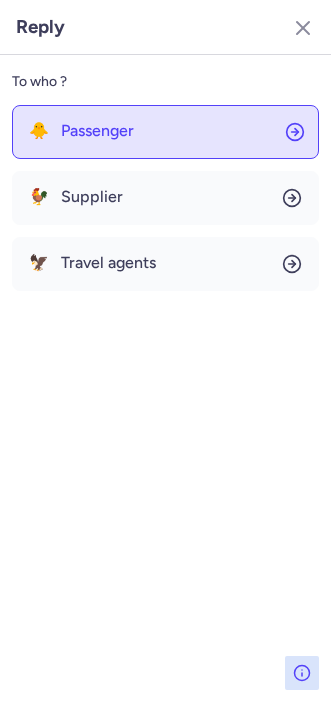 click on "🐥 Passenger" 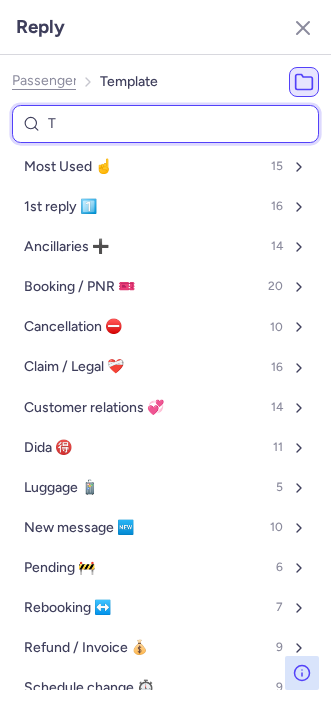 type on "TP" 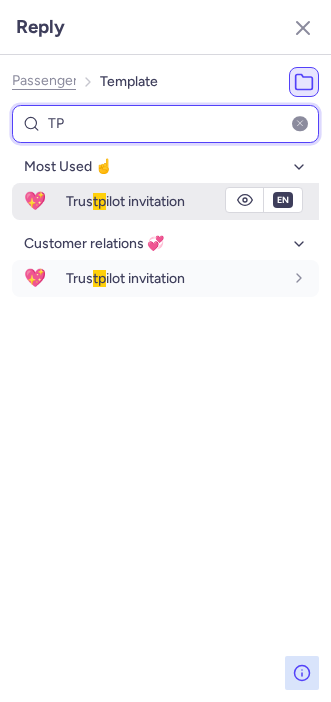 type on "TP" 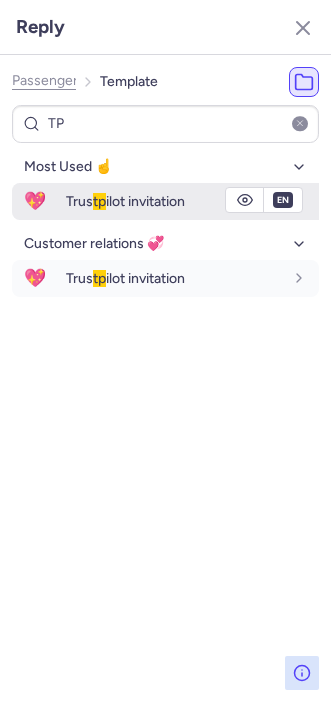 click on "Trus tp ilot invitation" at bounding box center (192, 201) 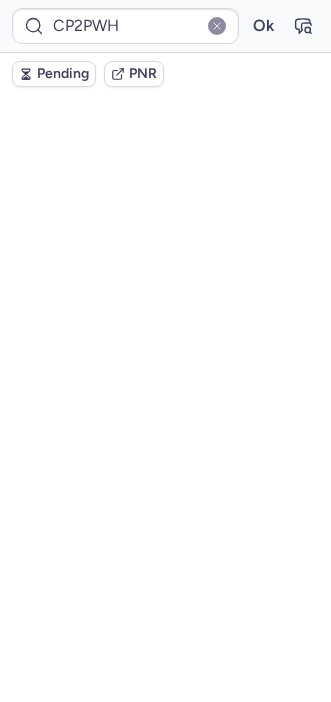 scroll, scrollTop: 322, scrollLeft: 0, axis: vertical 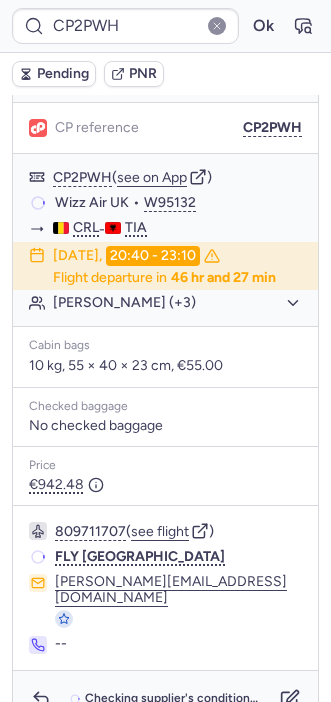 type on "CPSJYK" 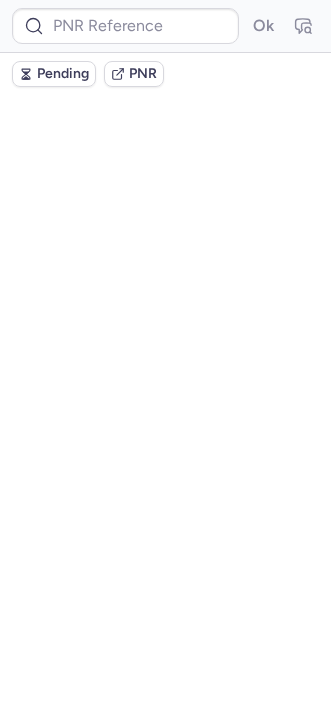 scroll, scrollTop: 0, scrollLeft: 0, axis: both 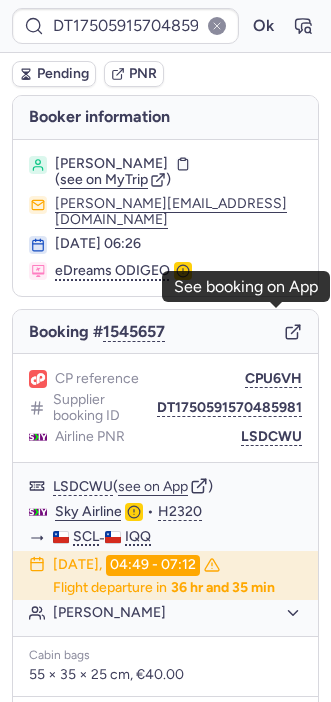 click 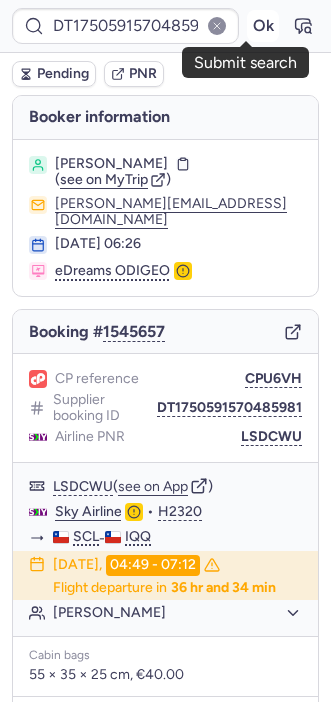 click on "Ok" at bounding box center [263, 26] 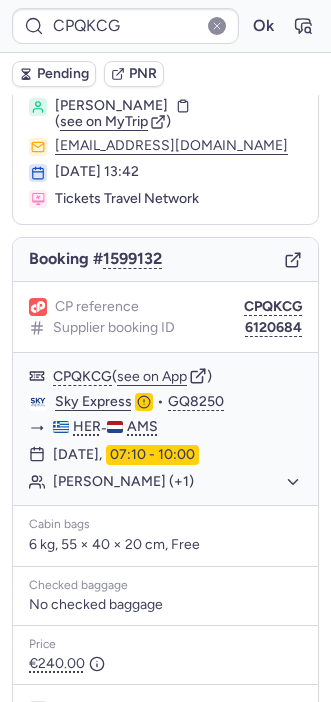 scroll, scrollTop: 0, scrollLeft: 0, axis: both 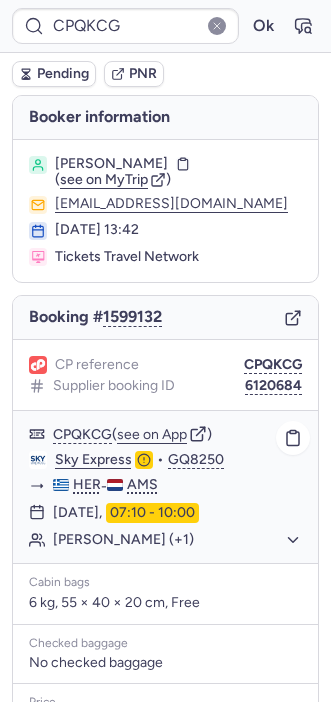 click on "[PERSON_NAME] (+1)" 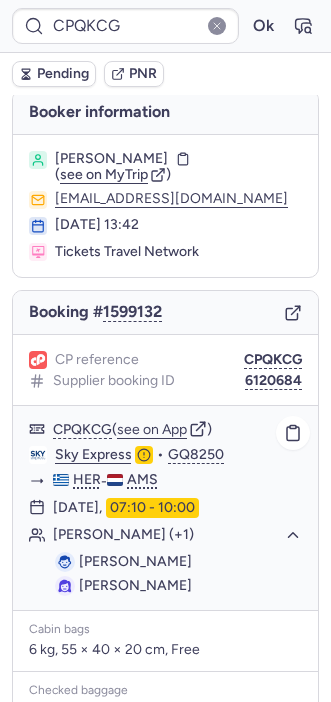 scroll, scrollTop: 0, scrollLeft: 0, axis: both 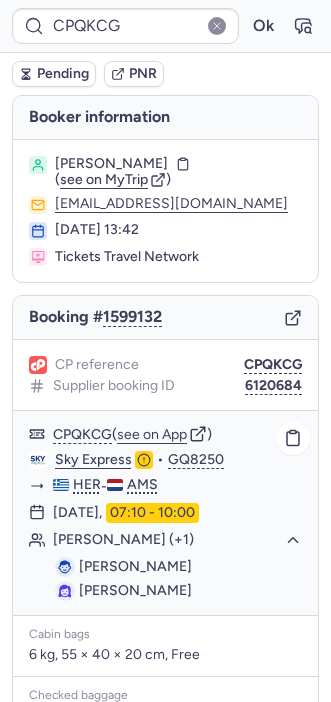 type on "CPRW48" 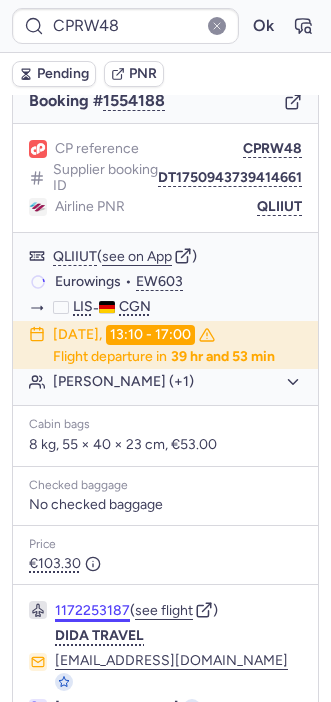 scroll, scrollTop: 295, scrollLeft: 0, axis: vertical 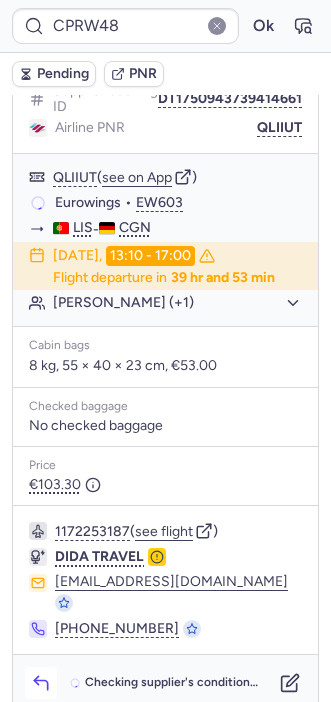 click 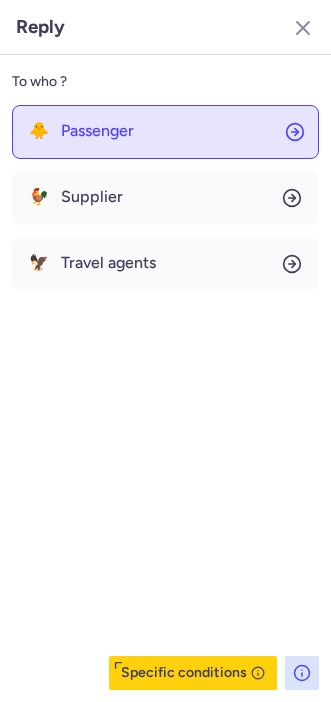 click on "🐥 Passenger" 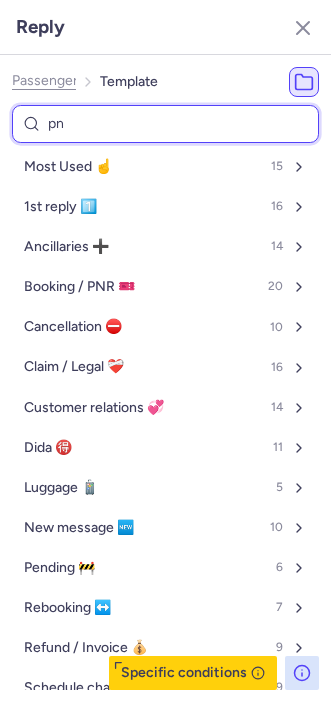 type on "pnr" 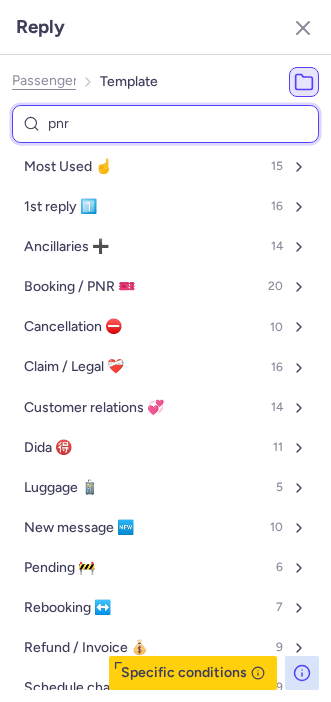 select on "en" 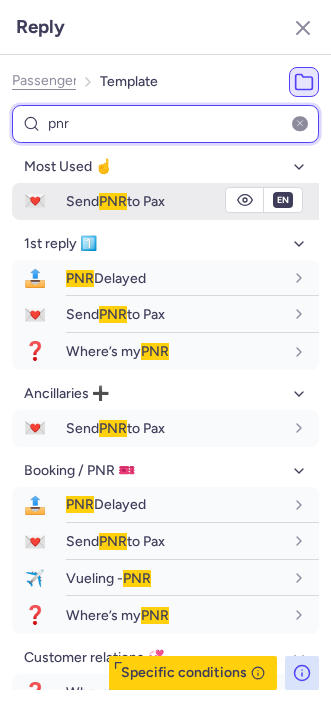 type on "pnr" 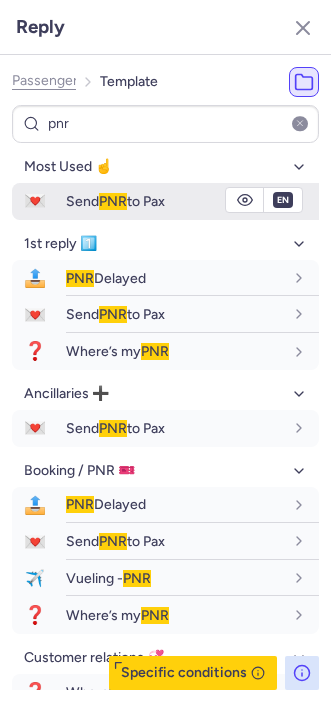 click on "Send  PNR  to Pax" at bounding box center [115, 201] 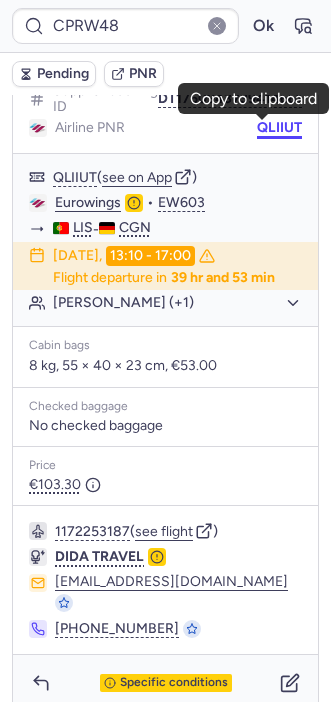 click on "QLIIUT" at bounding box center (279, 128) 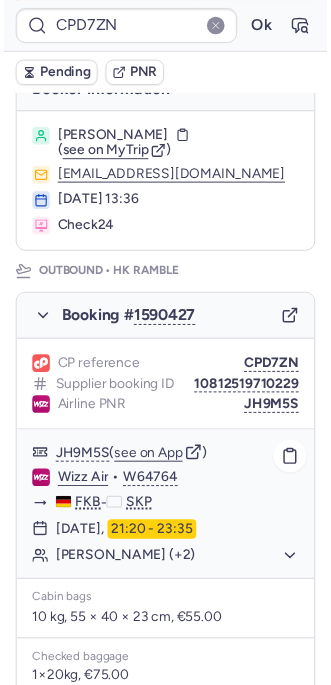 scroll, scrollTop: 120, scrollLeft: 0, axis: vertical 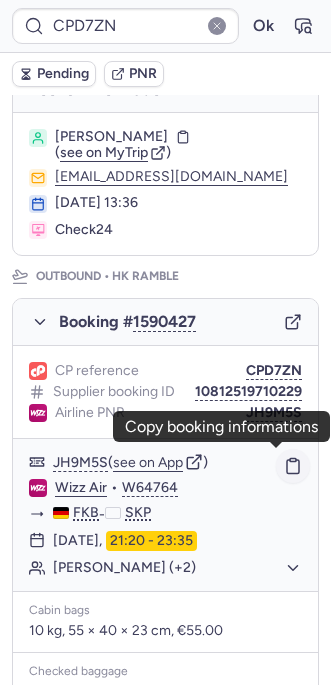 click 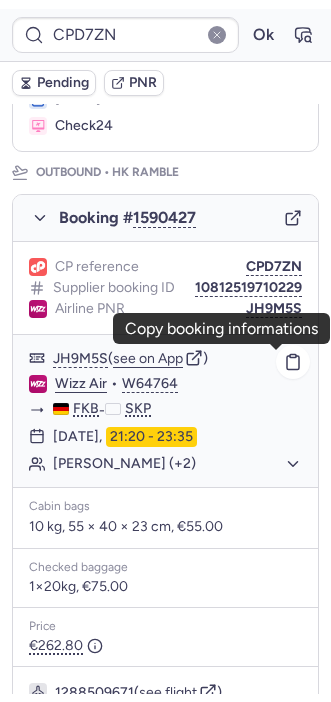scroll, scrollTop: 280, scrollLeft: 0, axis: vertical 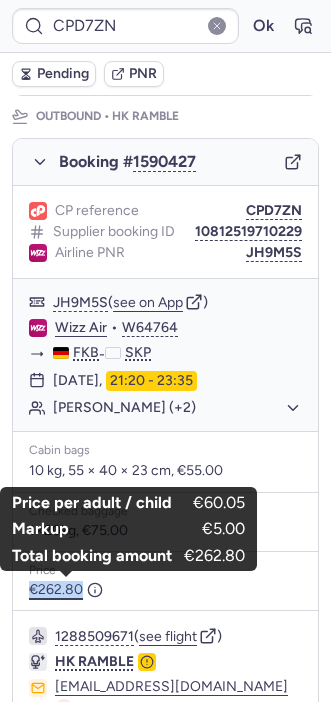 drag, startPoint x: 22, startPoint y: 586, endPoint x: 80, endPoint y: 587, distance: 58.00862 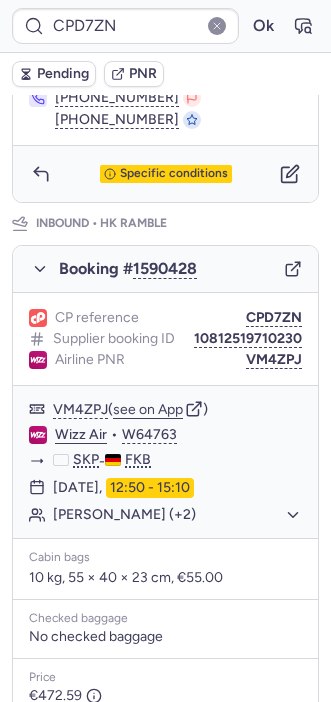 scroll, scrollTop: 981, scrollLeft: 0, axis: vertical 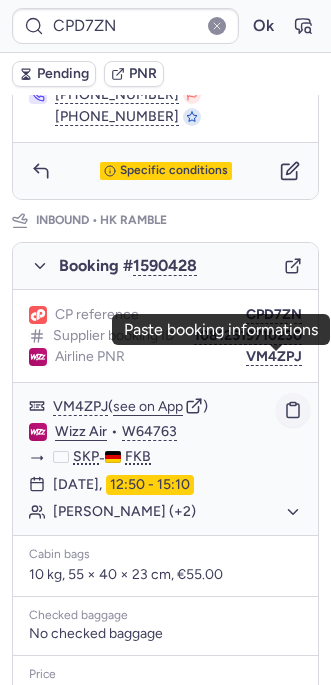 click 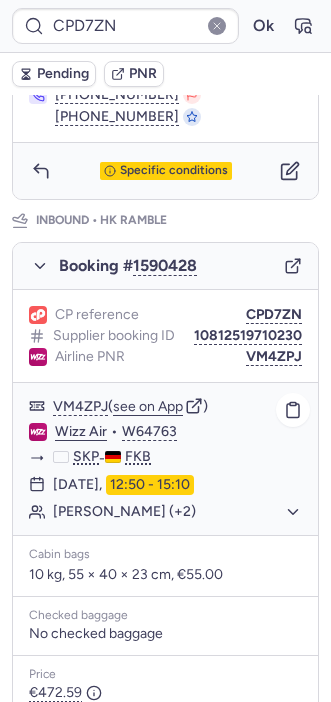 type on "CP2PWH" 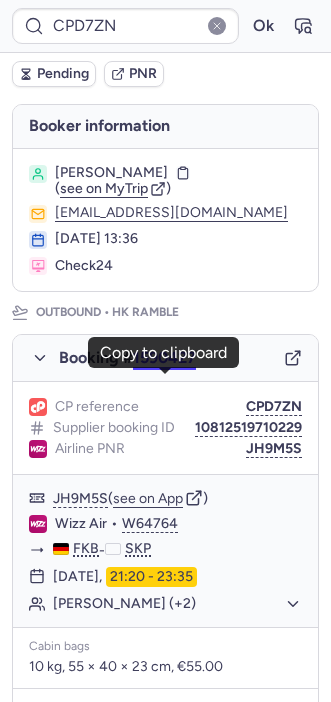 scroll, scrollTop: 88, scrollLeft: 0, axis: vertical 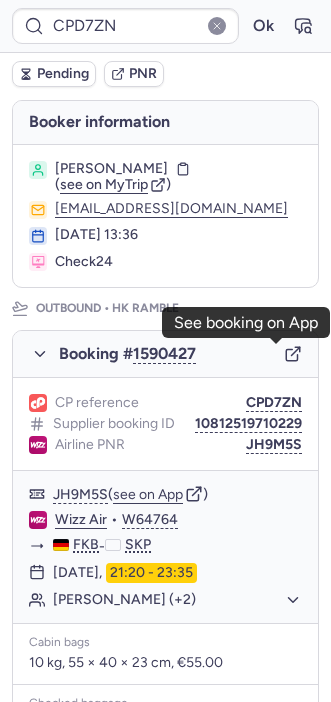 click 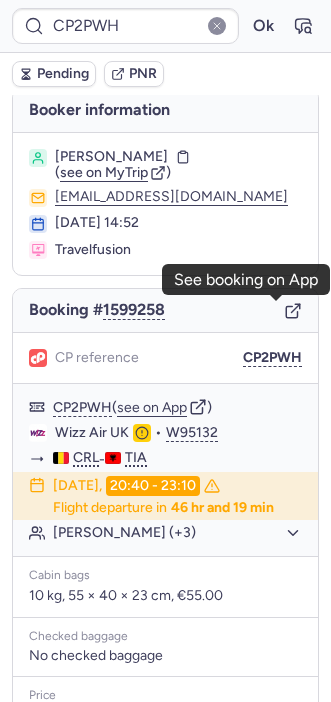 scroll, scrollTop: 0, scrollLeft: 0, axis: both 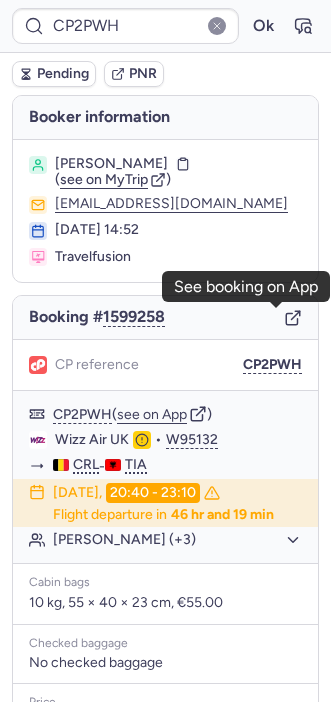 click 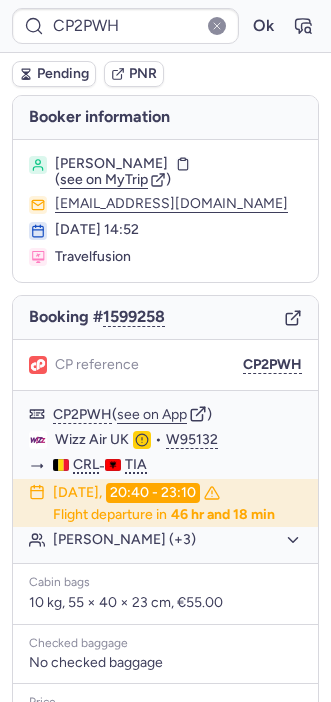 type on "CP4CUW" 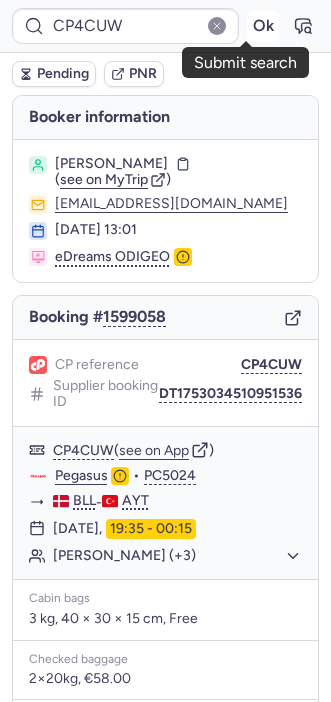click on "Ok" at bounding box center [263, 26] 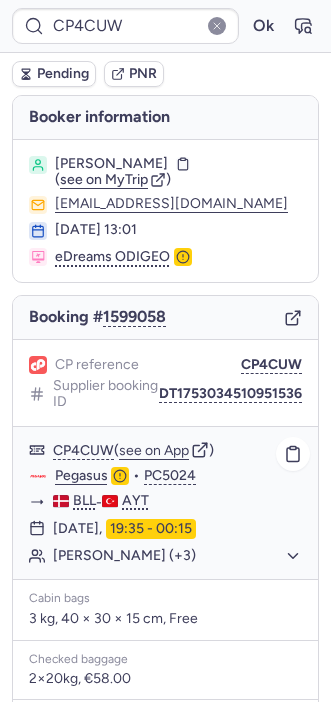 click on "[PERSON_NAME] (+3)" 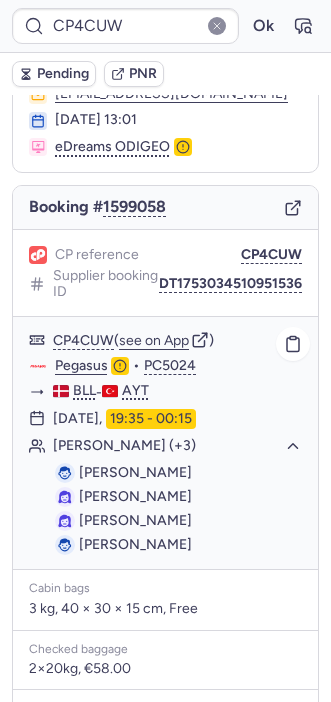 scroll, scrollTop: 111, scrollLeft: 0, axis: vertical 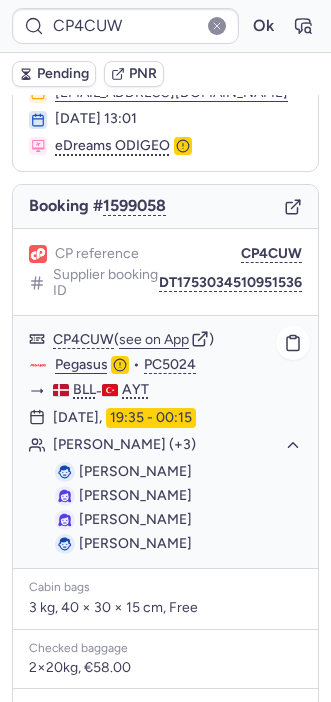 drag, startPoint x: 237, startPoint y: 547, endPoint x: 69, endPoint y: 476, distance: 182.38695 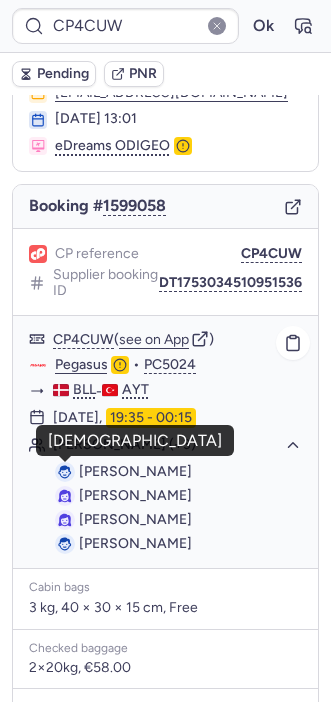 copy on "[PERSON_NAME] [PERSON_NAME] [PERSON_NAME] TEMIRCI [PERSON_NAME]" 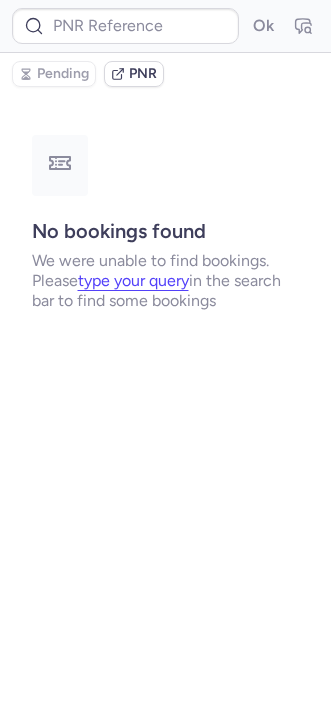 scroll, scrollTop: 0, scrollLeft: 0, axis: both 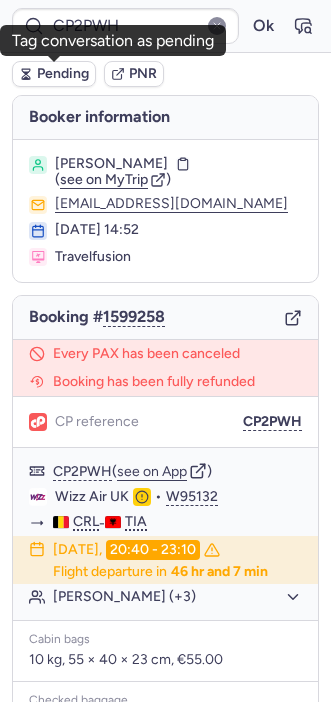 click on "Pending" at bounding box center [63, 74] 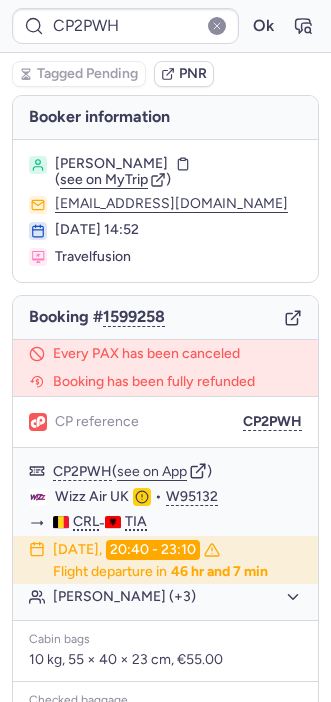 type on "CP8BL8" 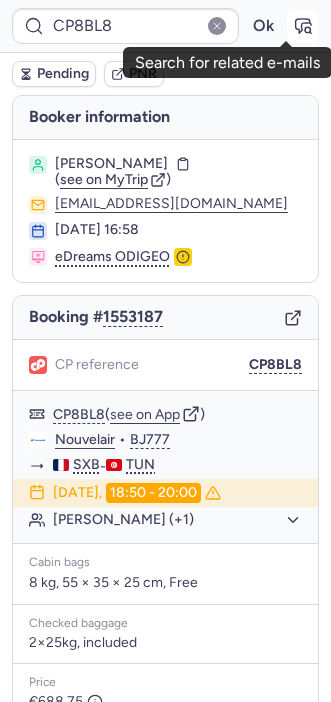 click at bounding box center (303, 26) 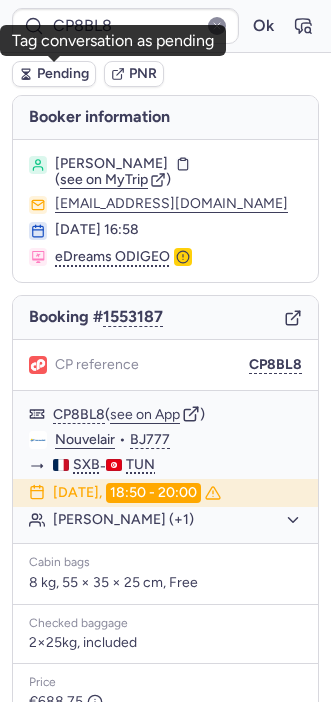 click on "Pending" at bounding box center (63, 74) 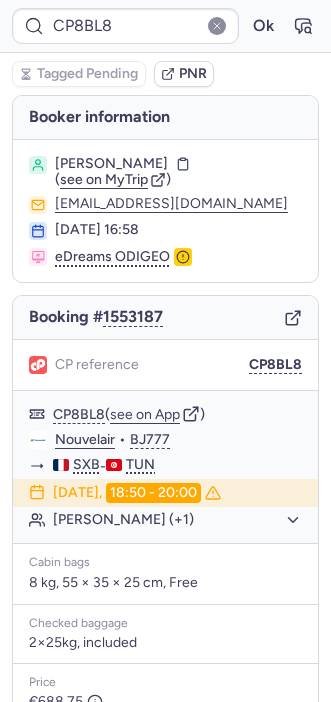 type on "CPI3I4" 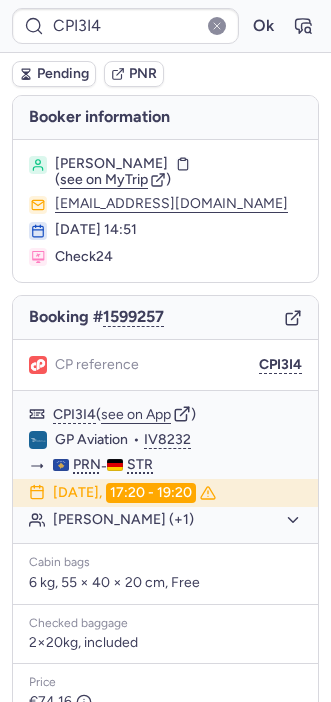scroll, scrollTop: 224, scrollLeft: 0, axis: vertical 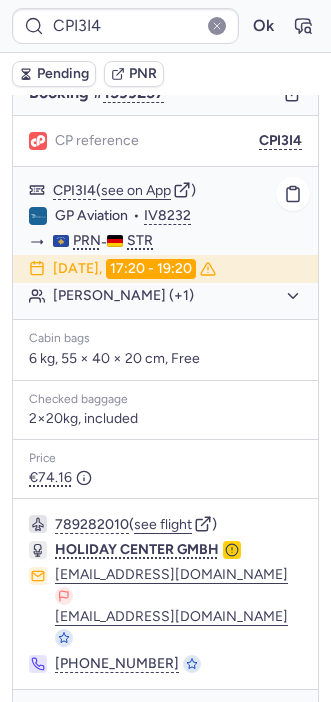 click on "[PERSON_NAME] (+1)" 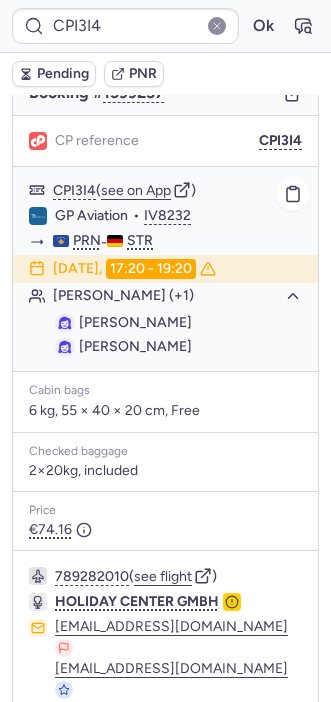drag, startPoint x: 186, startPoint y: 303, endPoint x: 75, endPoint y: 298, distance: 111.11256 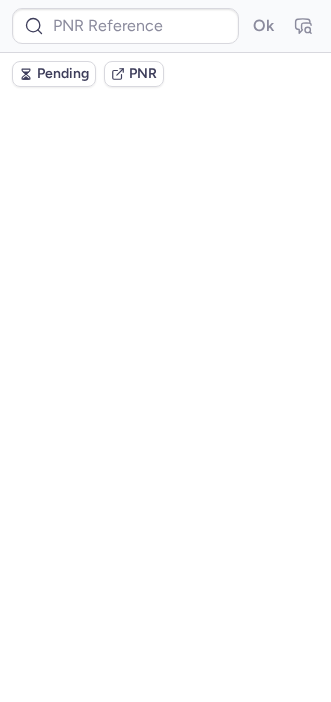 scroll, scrollTop: 0, scrollLeft: 0, axis: both 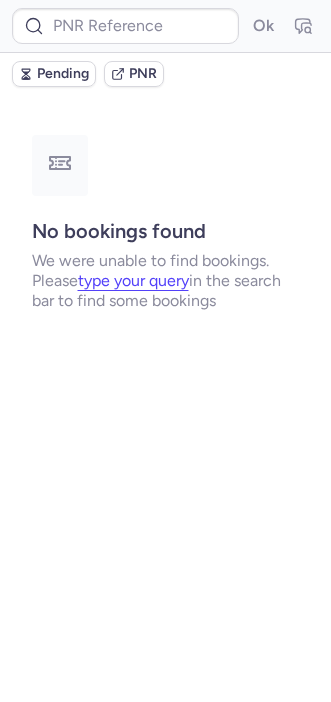 type on "CPFYYC" 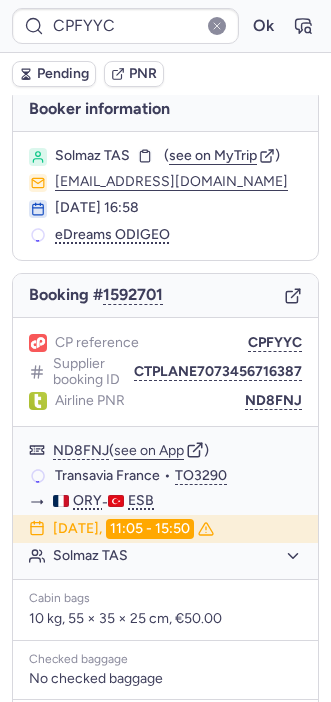 scroll, scrollTop: 277, scrollLeft: 0, axis: vertical 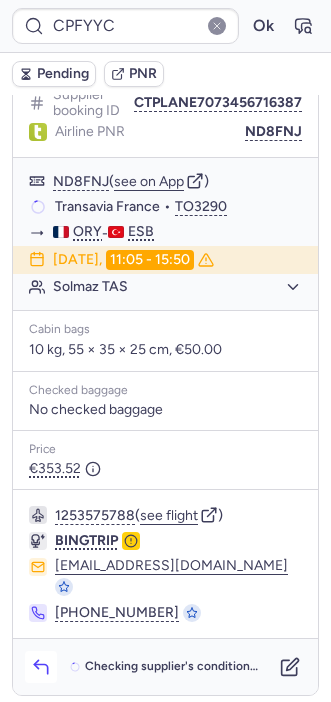 click 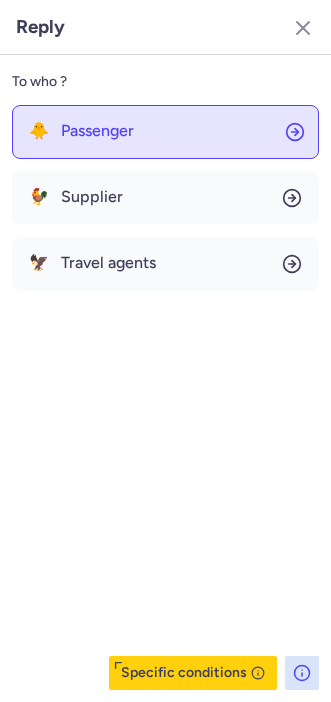 click on "🐥 Passenger" 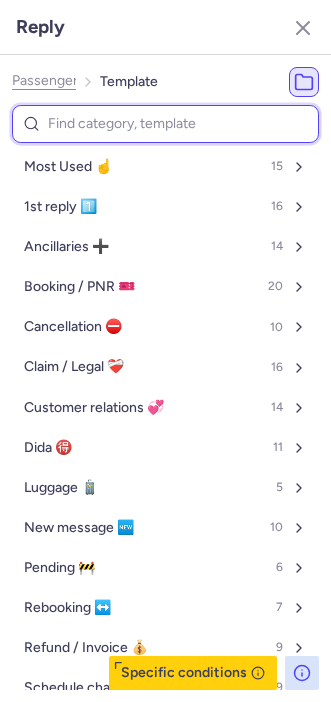 type on "w" 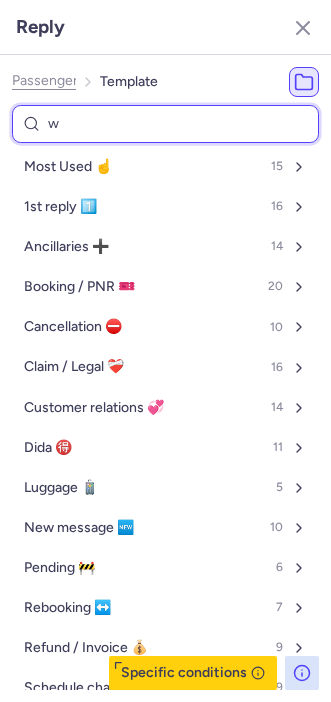 select on "en" 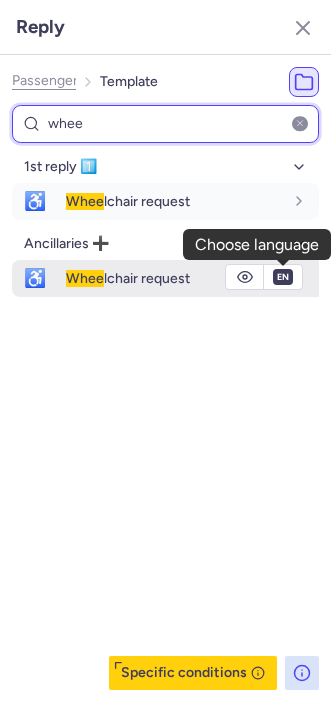 type on "whee" 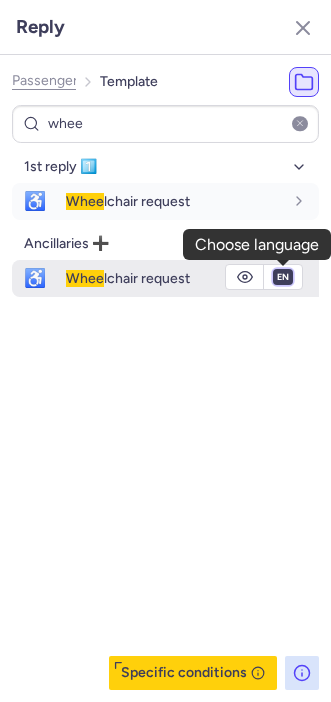 click on "fr en de nl pt es it ru" at bounding box center [283, 277] 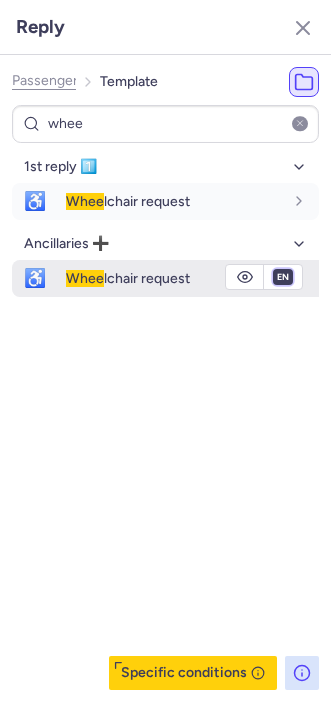 select on "fr" 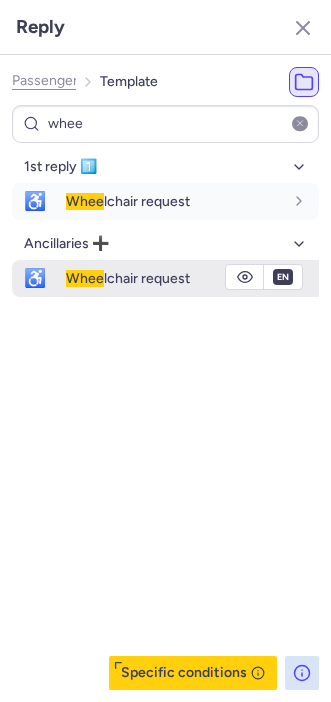 click on "fr en de nl pt es it ru" at bounding box center (283, 277) 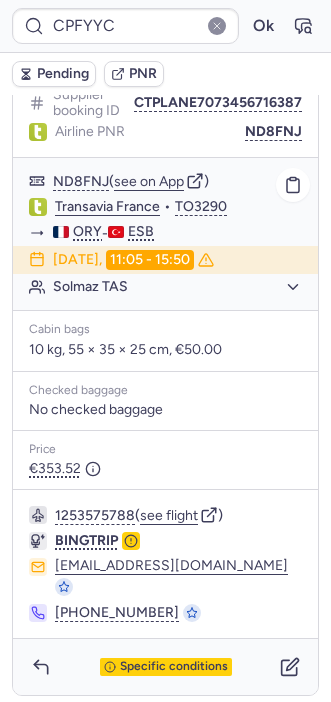 type on "CPMCCZ" 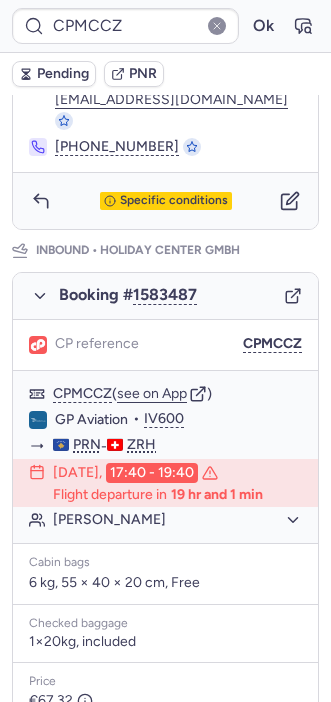 scroll, scrollTop: 1102, scrollLeft: 0, axis: vertical 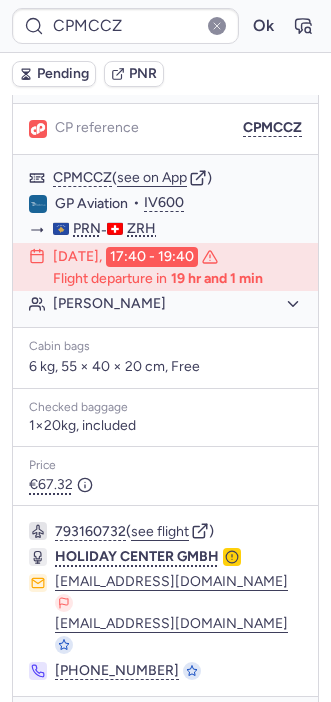 click 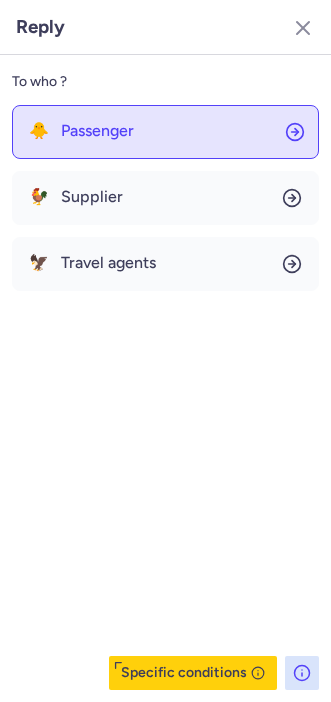 click on "🐥 Passenger" 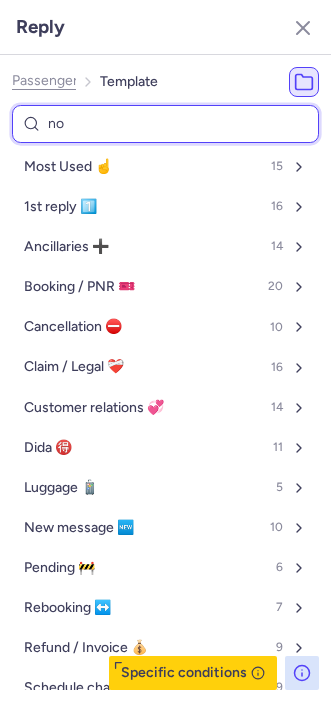 type on "non" 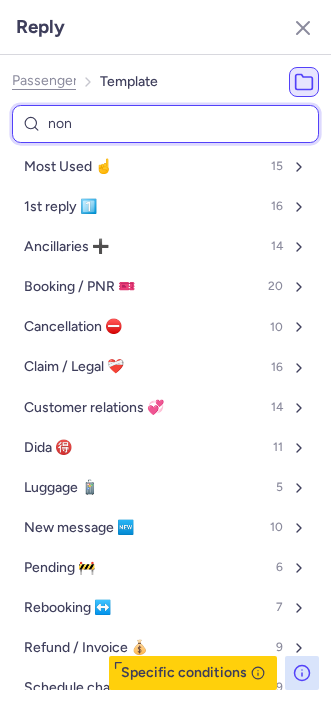 select on "en" 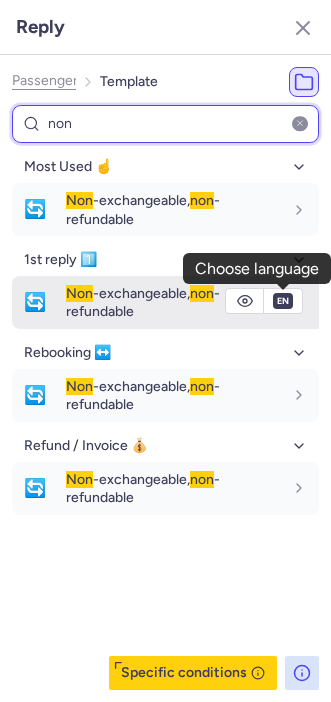 type on "non" 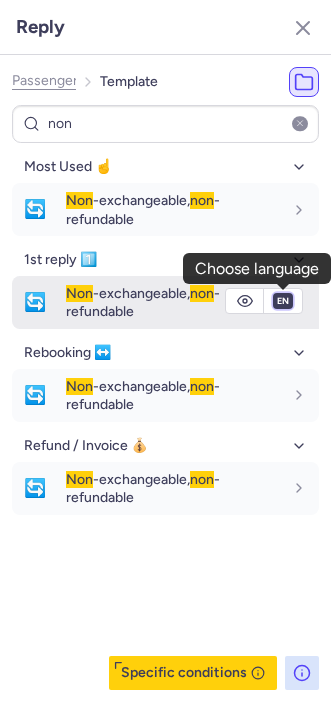 click on "fr en de nl pt es it ru" at bounding box center [283, 301] 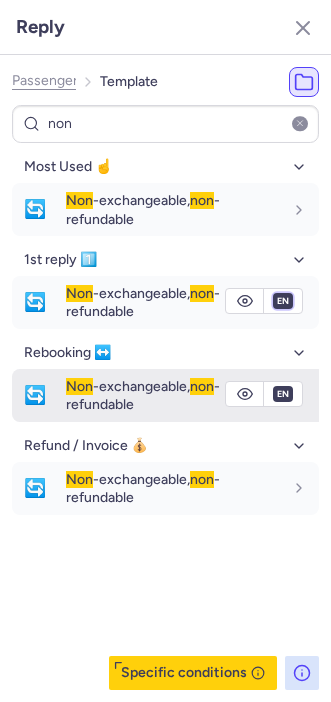 select on "de" 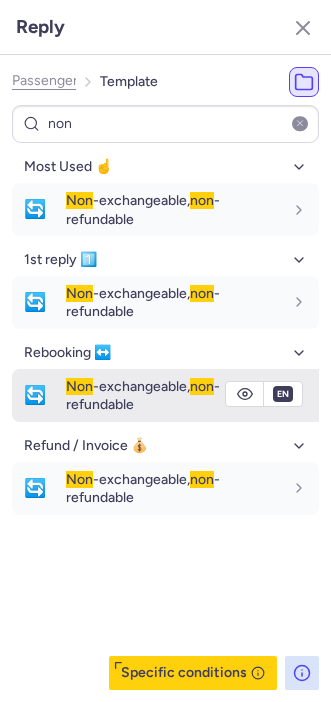 click on "fr en de nl pt es it ru" at bounding box center [283, 301] 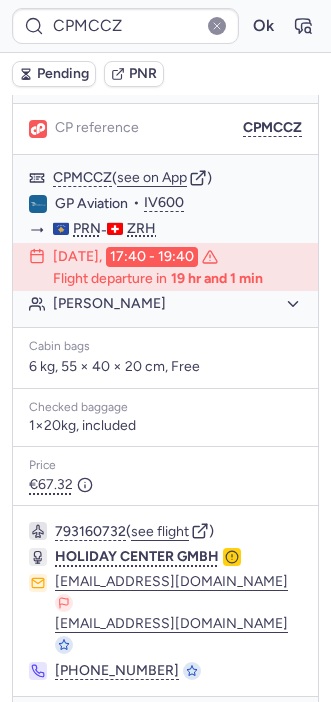 type 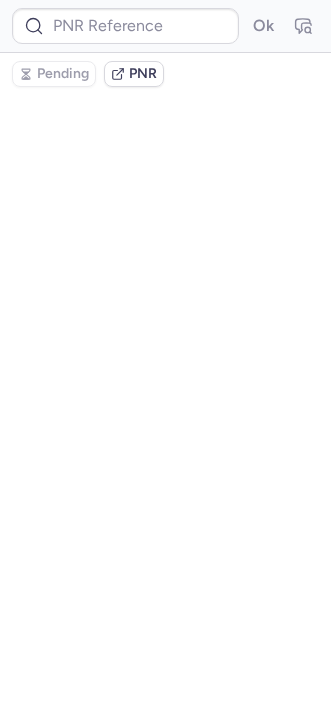 scroll, scrollTop: 0, scrollLeft: 0, axis: both 